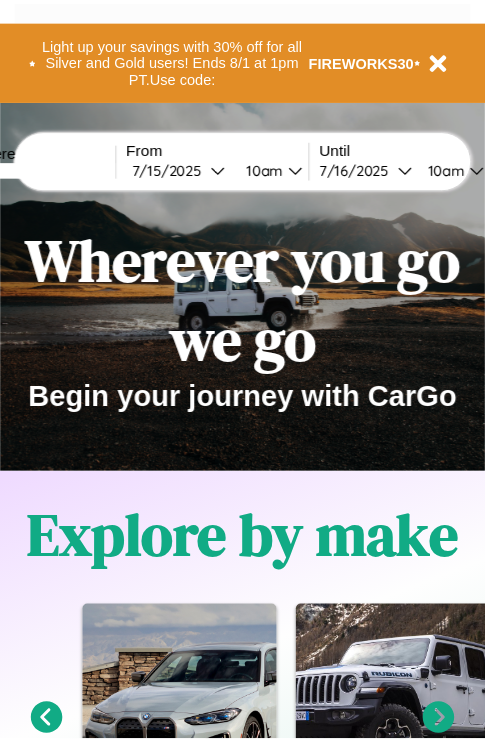 scroll, scrollTop: 0, scrollLeft: 0, axis: both 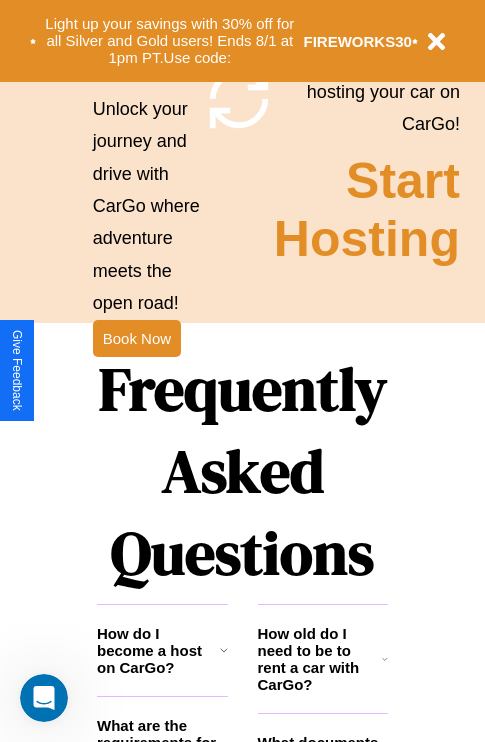 click on "Frequently Asked Questions" at bounding box center (242, 471) 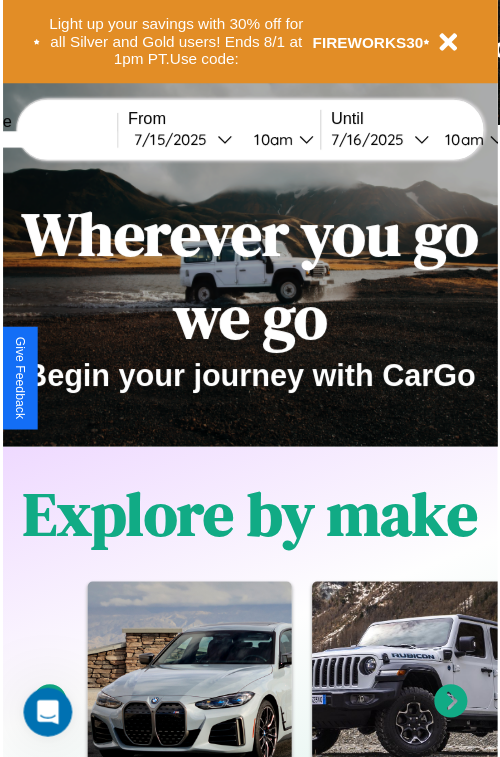 scroll, scrollTop: 0, scrollLeft: 0, axis: both 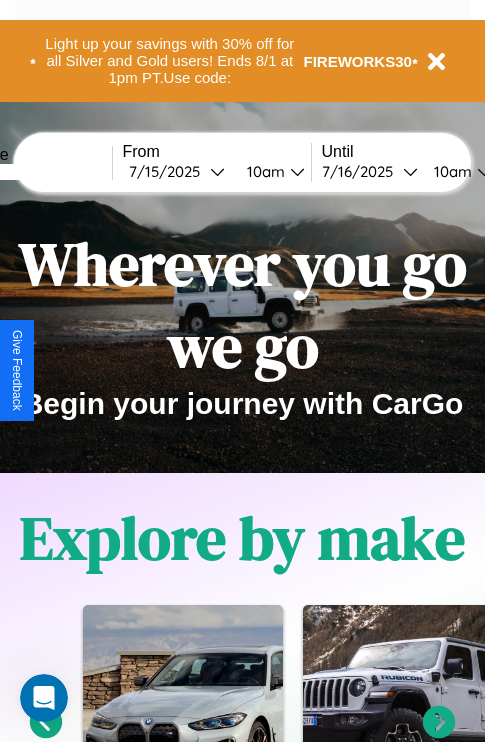 click at bounding box center (37, 172) 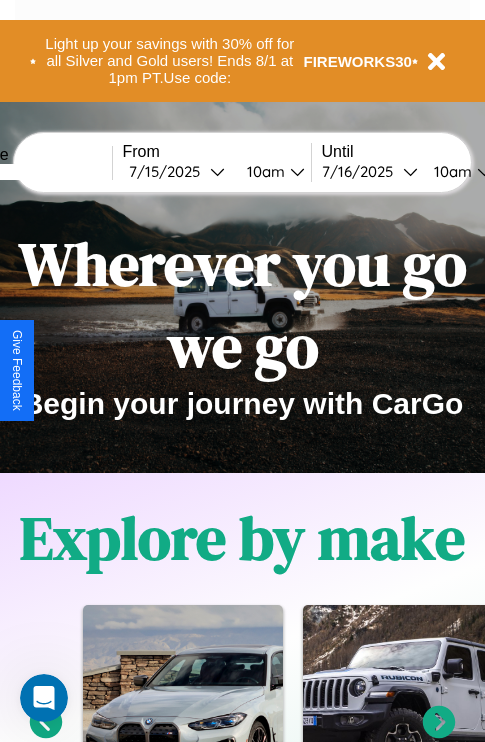 type on "****" 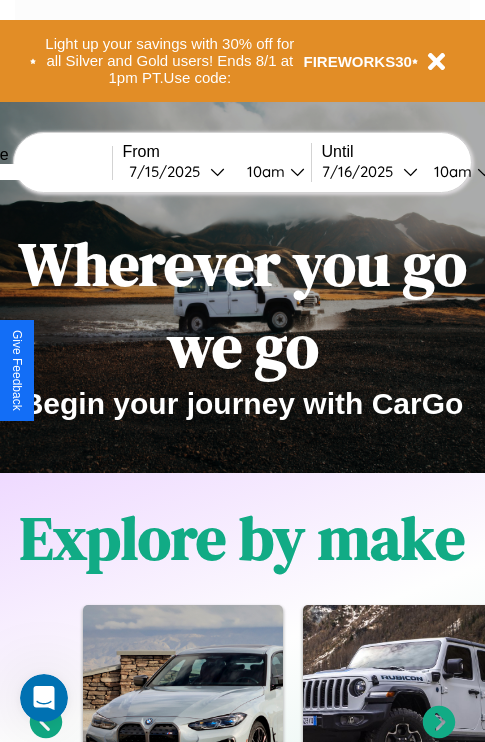 click on "[MONTH] / [DAY] / [YEAR]" at bounding box center (169, 171) 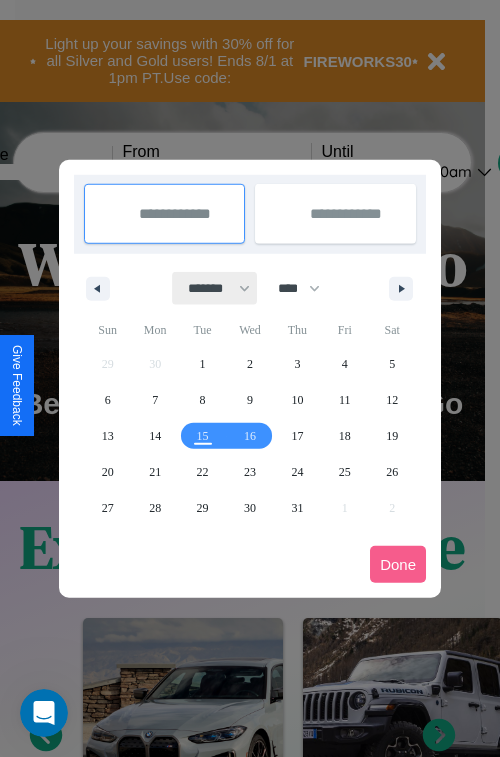 click on "******* ******** ***** ***** *** **** **** ****** ********* ******* ******** ********" at bounding box center [215, 288] 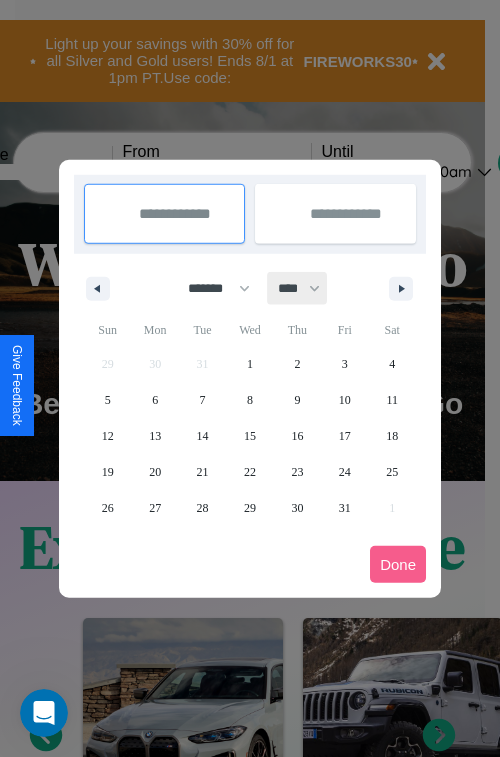 click on "**** **** **** **** **** **** **** **** **** **** **** **** **** **** **** **** **** **** **** **** **** **** **** **** **** **** **** **** **** **** **** **** **** **** **** **** **** **** **** **** **** **** **** **** **** **** **** **** **** **** **** **** **** **** **** **** **** **** **** **** **** **** **** **** **** **** **** **** **** **** **** **** **** **** **** **** **** **** **** **** **** **** **** **** **** **** **** **** **** **** **** **** **** **** **** **** **** **** **** **** **** **** **** **** **** **** **** **** **** **** **** **** **** **** **** **** **** **** **** **** ****" at bounding box center (298, 288) 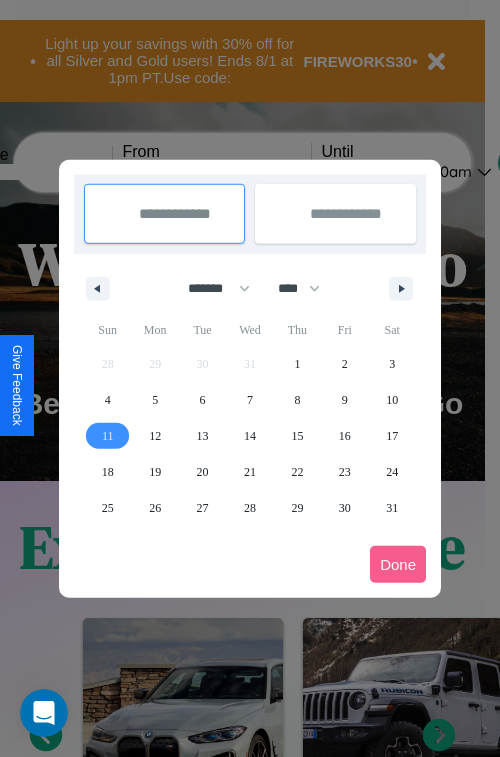click on "11" at bounding box center (108, 436) 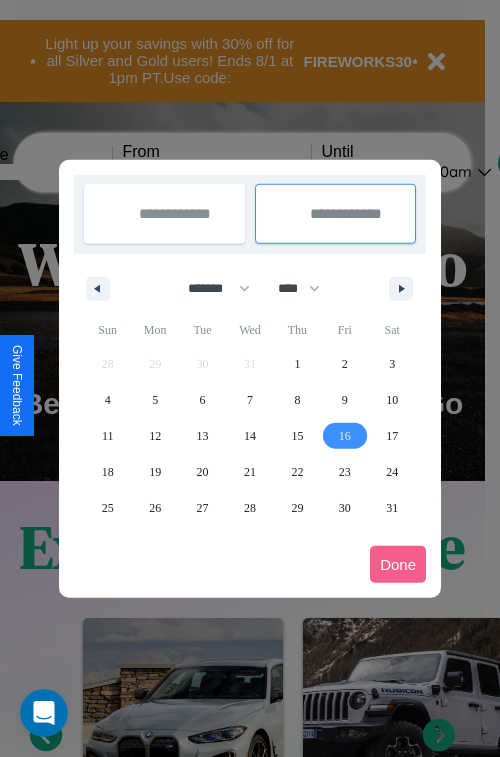click on "16" at bounding box center (345, 436) 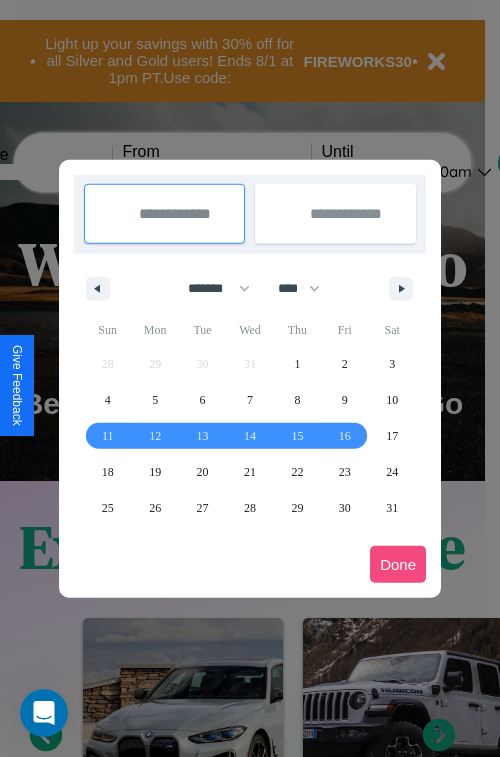 click on "Done" at bounding box center [398, 564] 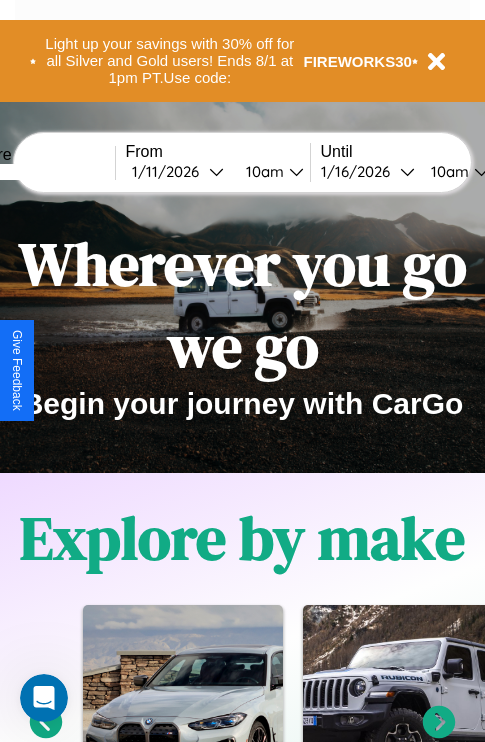 click on "10am" at bounding box center (262, 171) 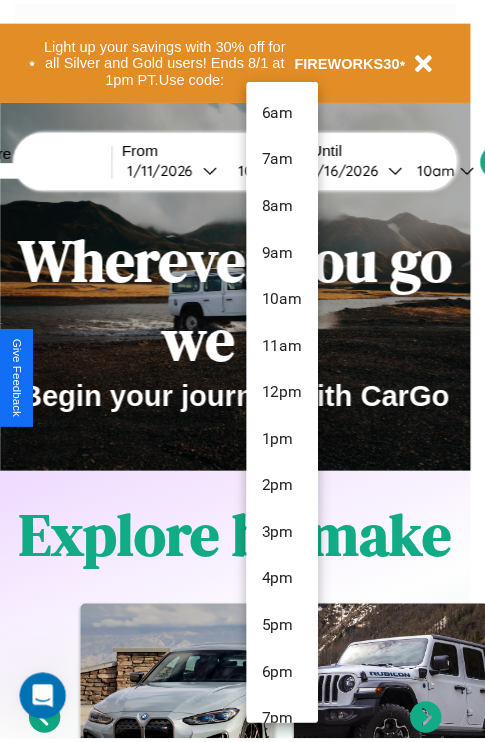 scroll, scrollTop: 115, scrollLeft: 0, axis: vertical 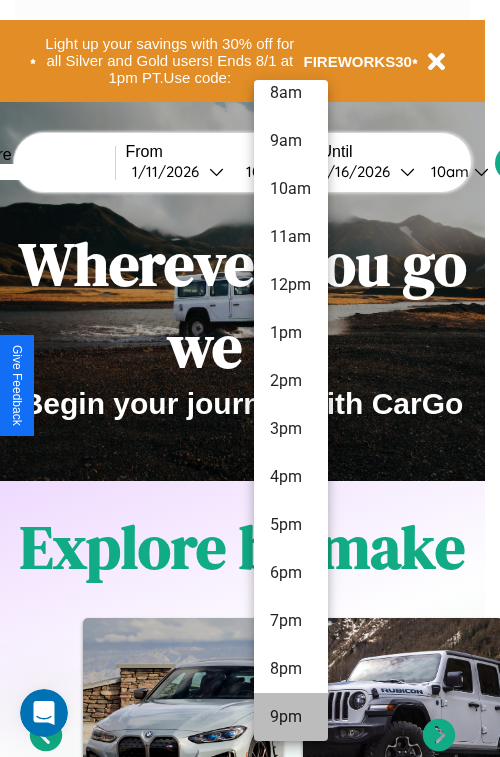 click on "9pm" at bounding box center (291, 717) 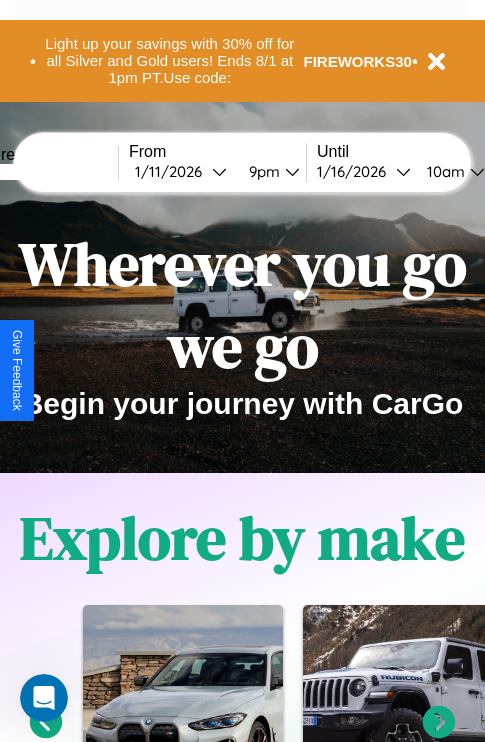 scroll, scrollTop: 0, scrollLeft: 67, axis: horizontal 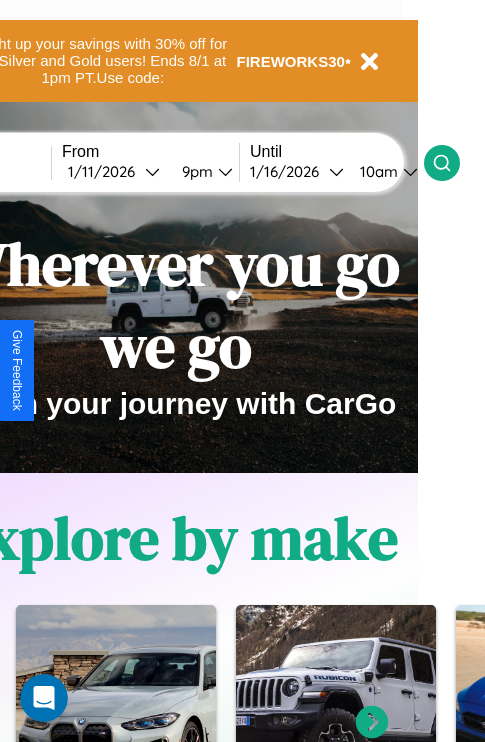 click 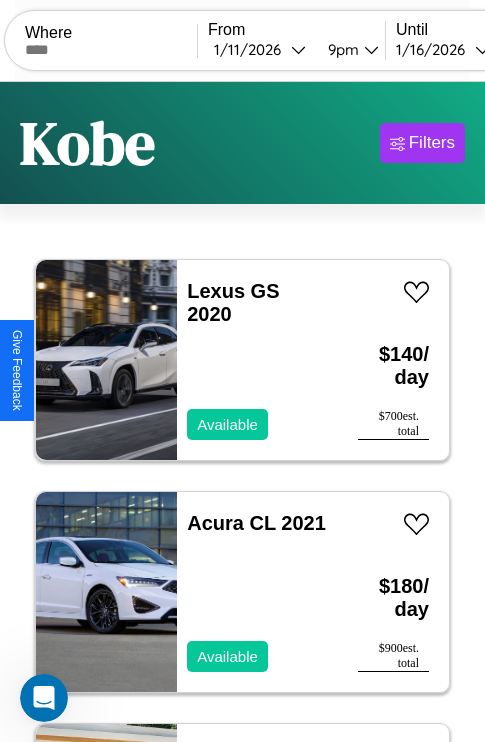 scroll, scrollTop: 95, scrollLeft: 0, axis: vertical 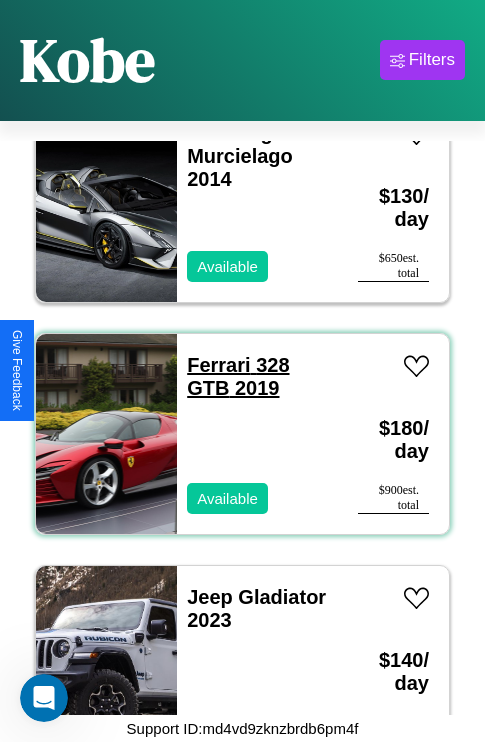 click on "Ferrari 328 GTB 2019" at bounding box center [238, 376] 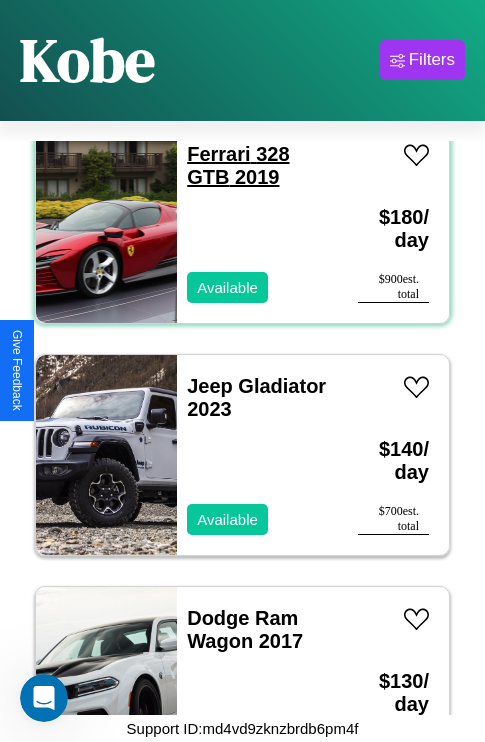 scroll, scrollTop: 14459, scrollLeft: 0, axis: vertical 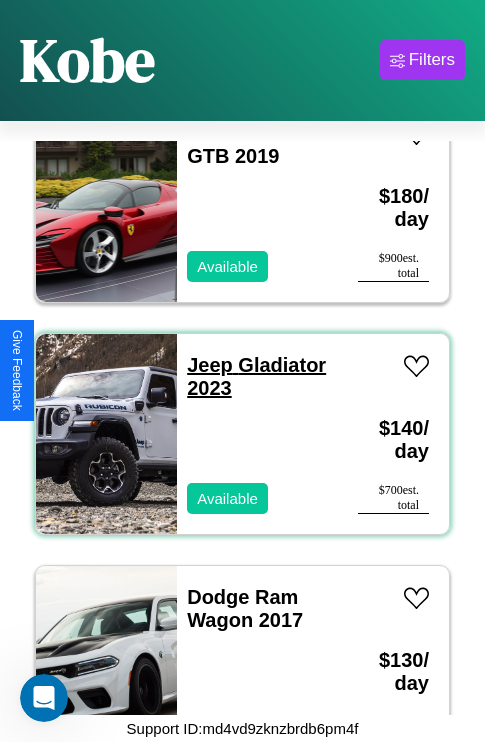 click on "Jeep Gladiator 2023" at bounding box center (256, 376) 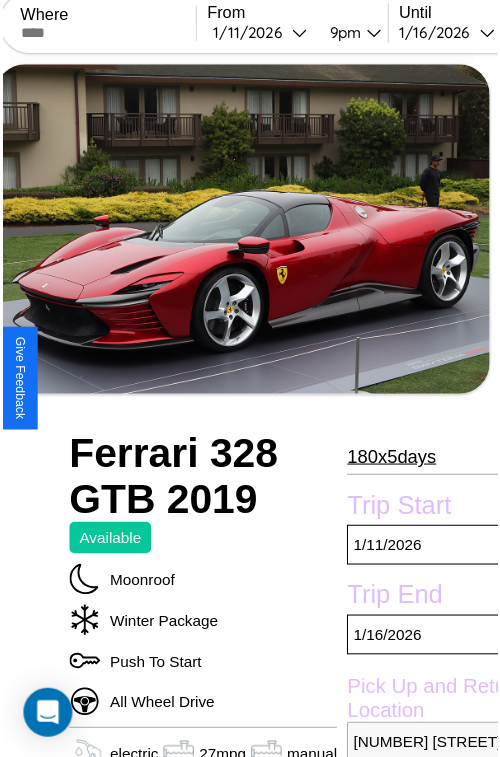 scroll, scrollTop: 180, scrollLeft: 80, axis: both 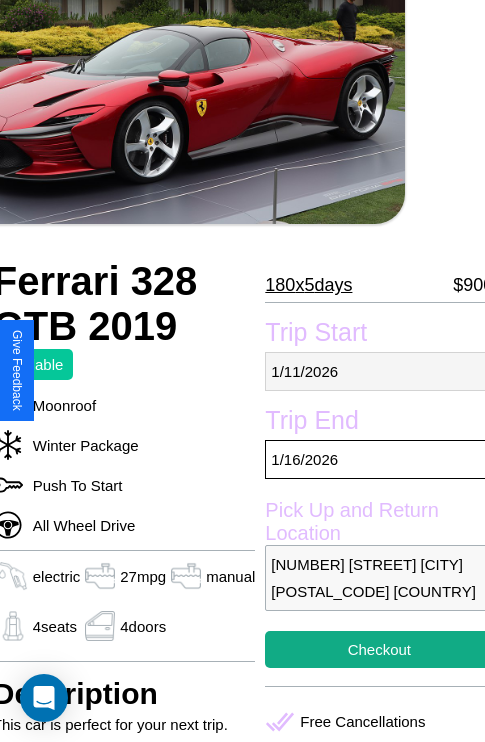 click on "1 / 11 / 2026" at bounding box center [379, 371] 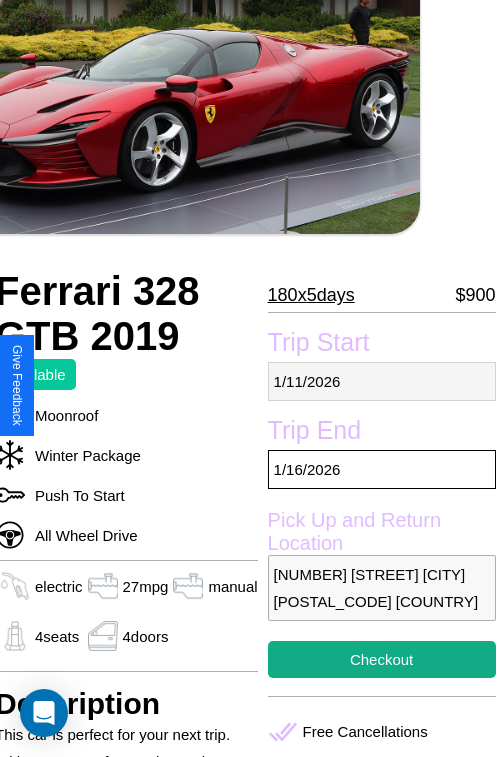 select on "*" 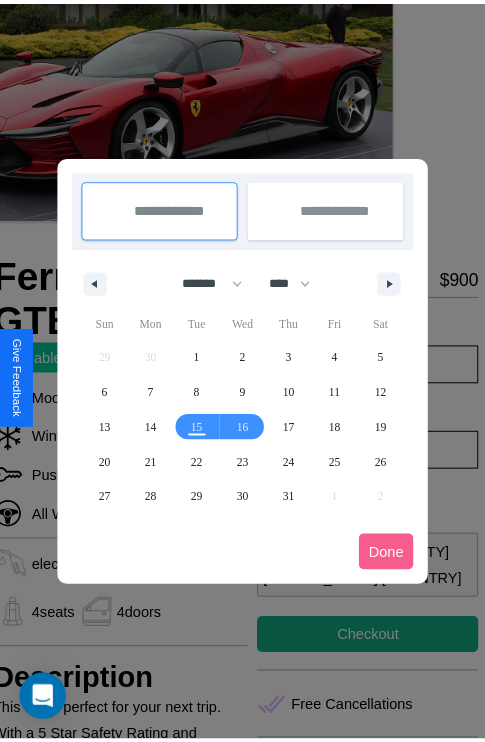 scroll, scrollTop: 0, scrollLeft: 80, axis: horizontal 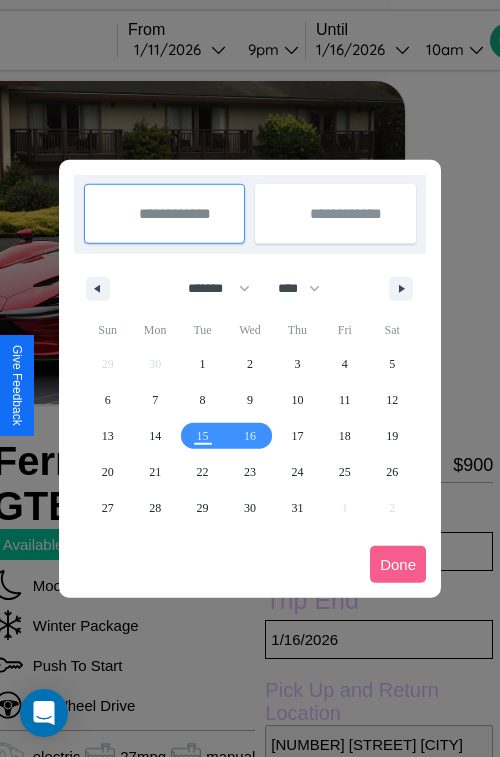 click at bounding box center (250, 378) 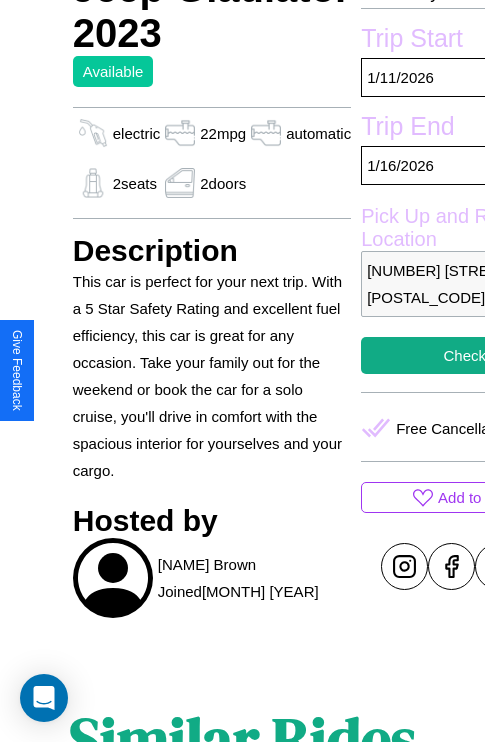 scroll, scrollTop: 789, scrollLeft: 0, axis: vertical 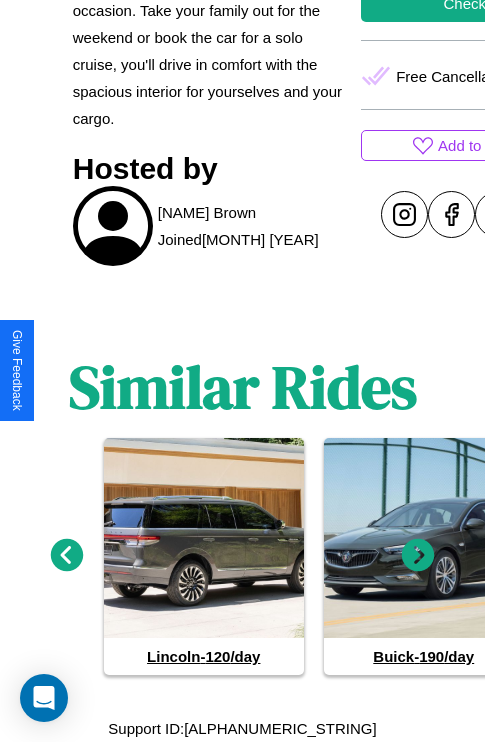 click 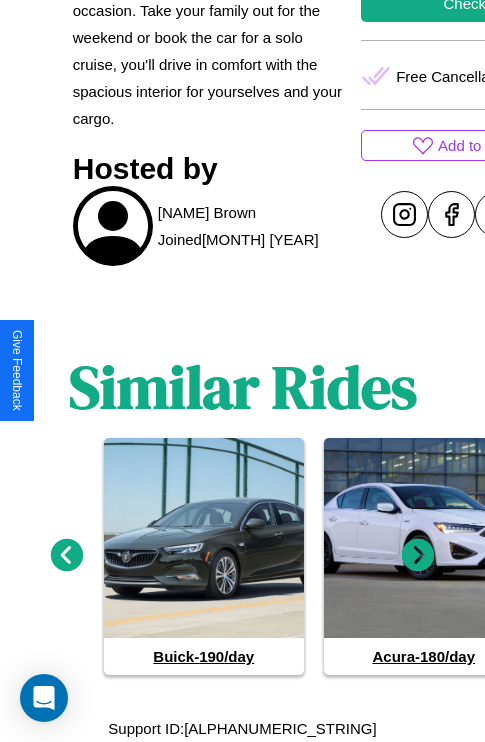 click 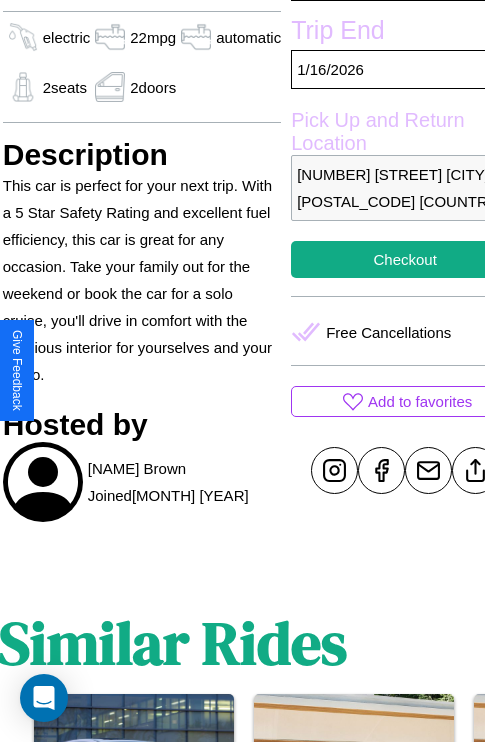 scroll, scrollTop: 377, scrollLeft: 96, axis: both 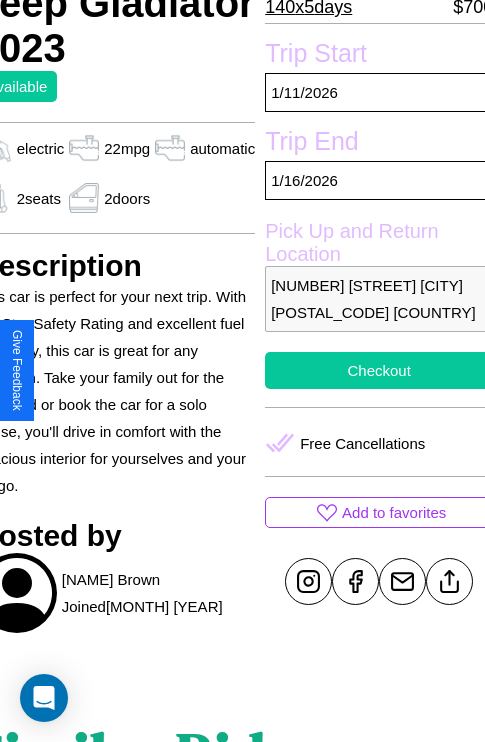 click on "Checkout" at bounding box center (379, 370) 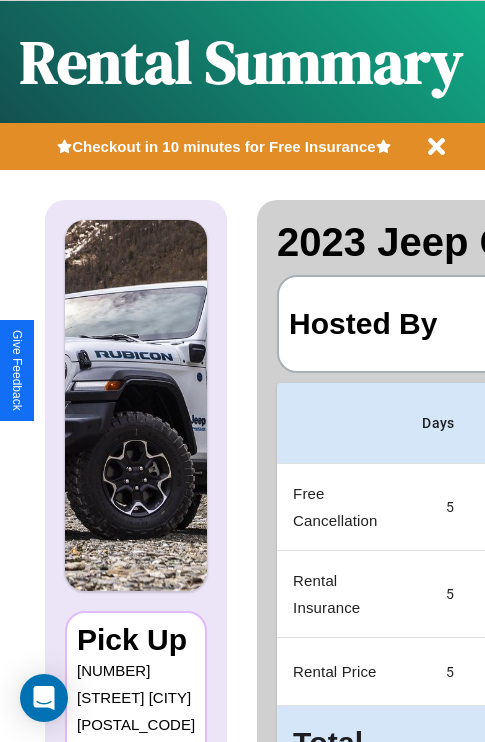 scroll, scrollTop: 0, scrollLeft: 378, axis: horizontal 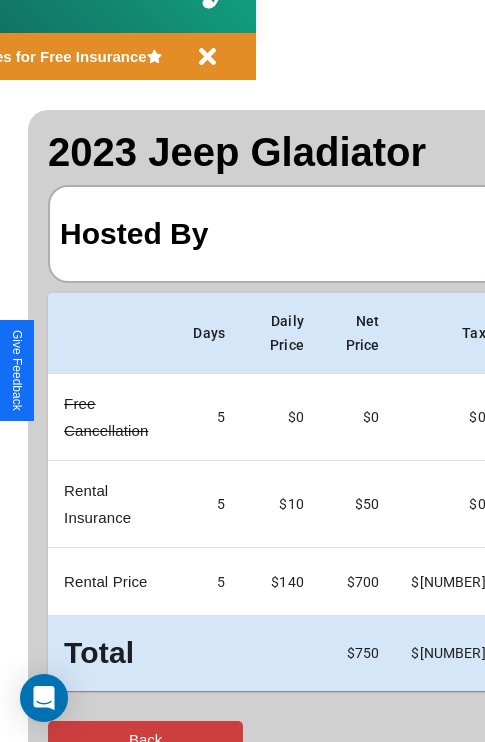 click on "Back" at bounding box center (145, 739) 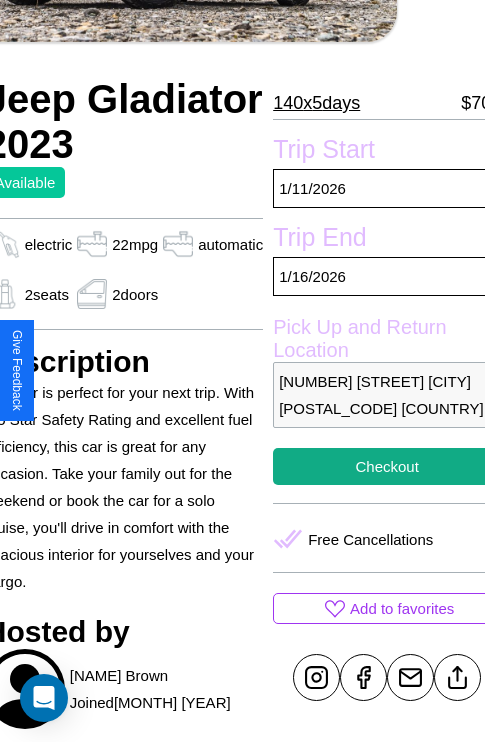 scroll, scrollTop: 305, scrollLeft: 96, axis: both 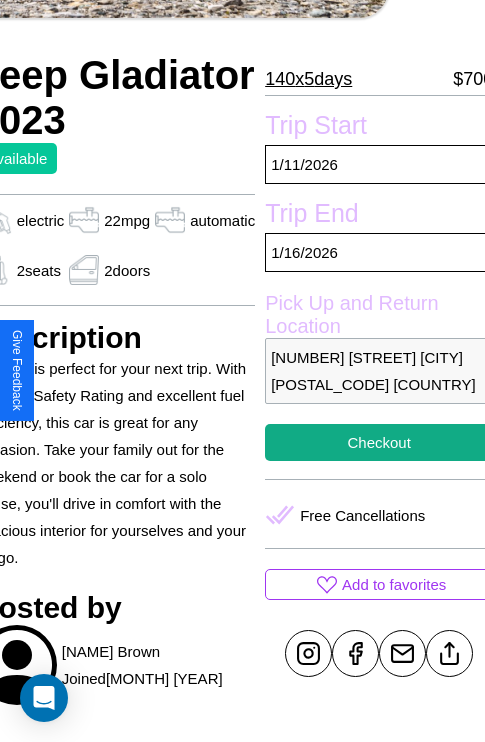 click on "8633 Market Street  Kobe  64052 Japan" at bounding box center [379, 371] 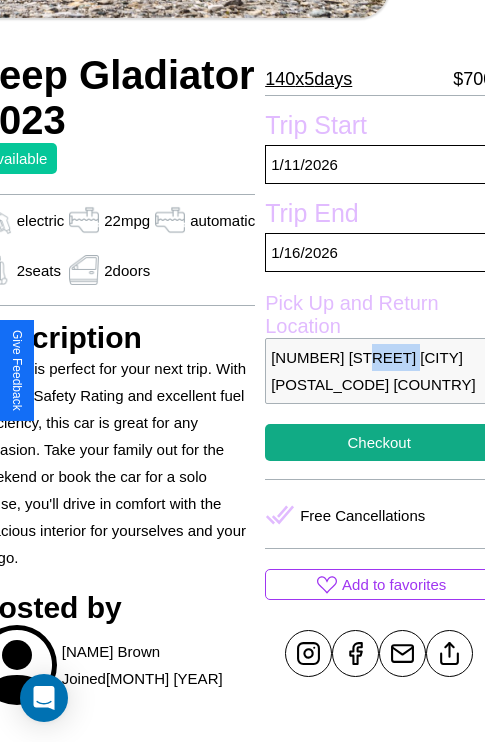 click on "8633 Market Street  Kobe  64052 Japan" at bounding box center [379, 371] 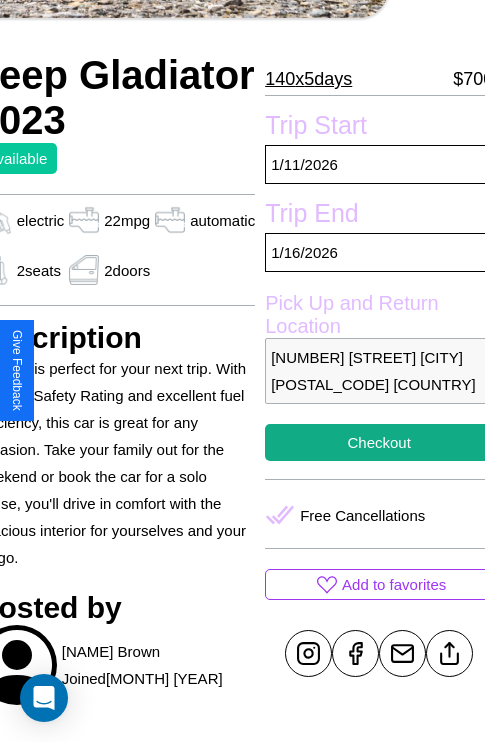 click on "8633 Market Street  Kobe  64052 Japan" at bounding box center (379, 371) 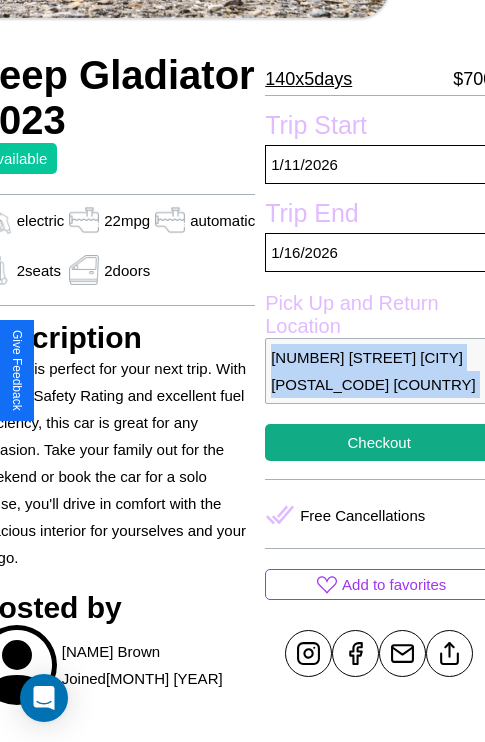 click on "8633 Market Street  Kobe  64052 Japan" at bounding box center (379, 371) 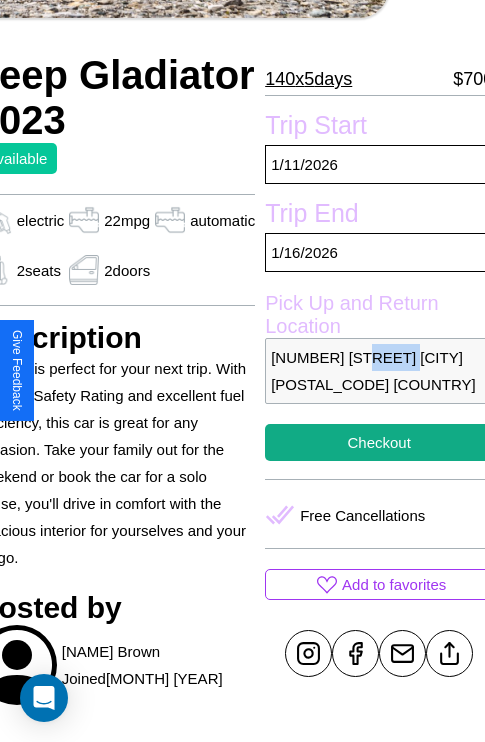 click on "8633 Market Street  Kobe  64052 Japan" at bounding box center (379, 371) 